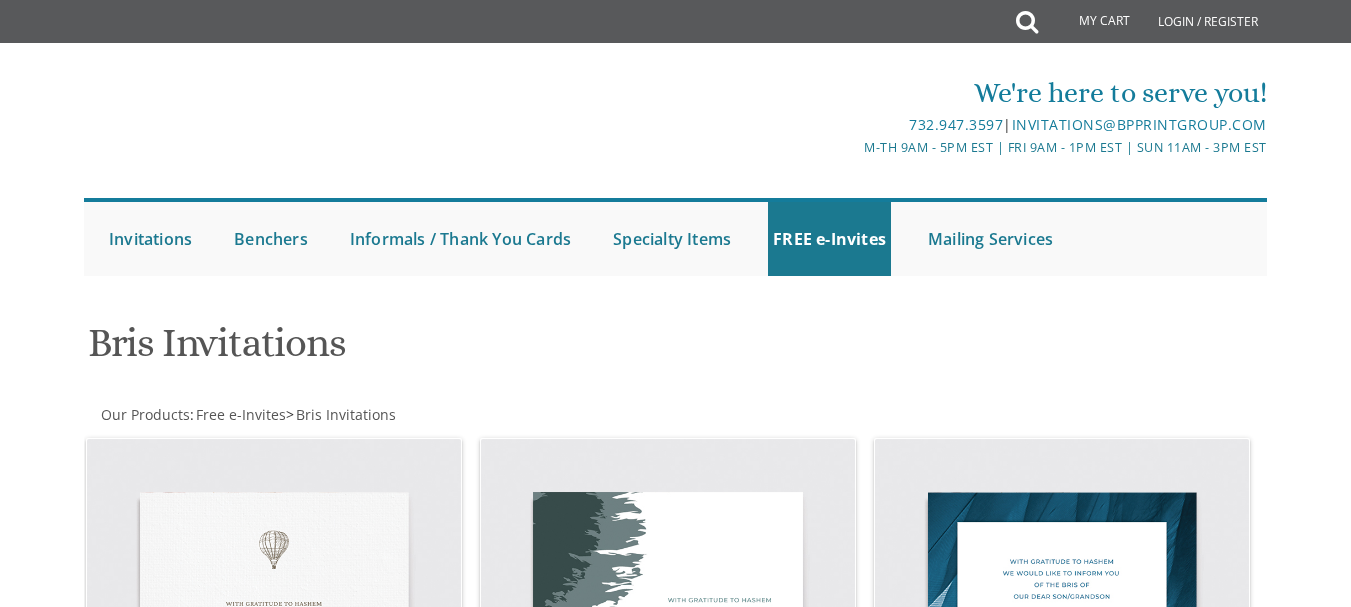 scroll, scrollTop: 1377, scrollLeft: 0, axis: vertical 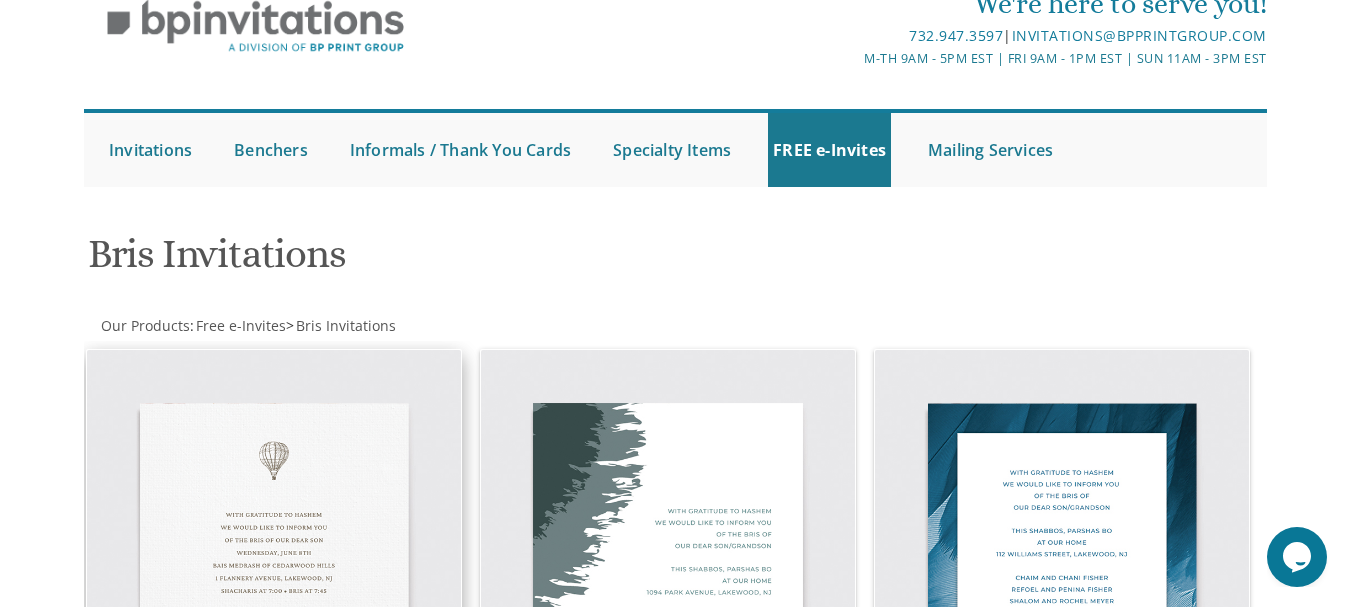 click at bounding box center (274, 537) 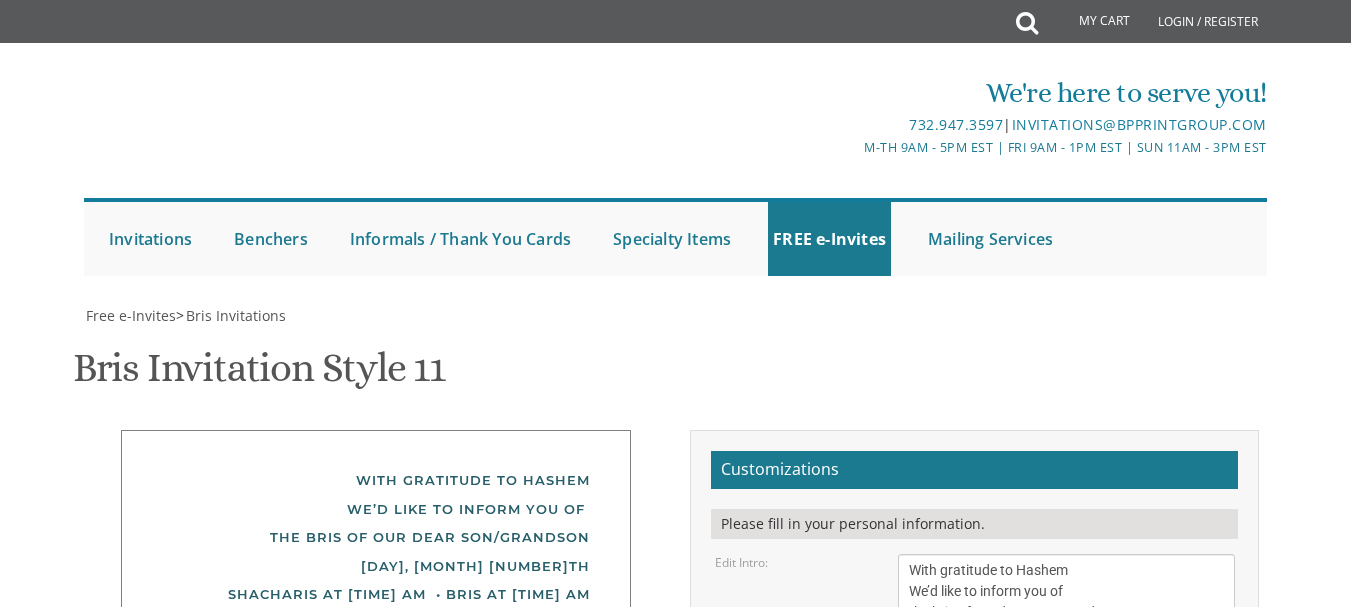 scroll, scrollTop: 0, scrollLeft: 0, axis: both 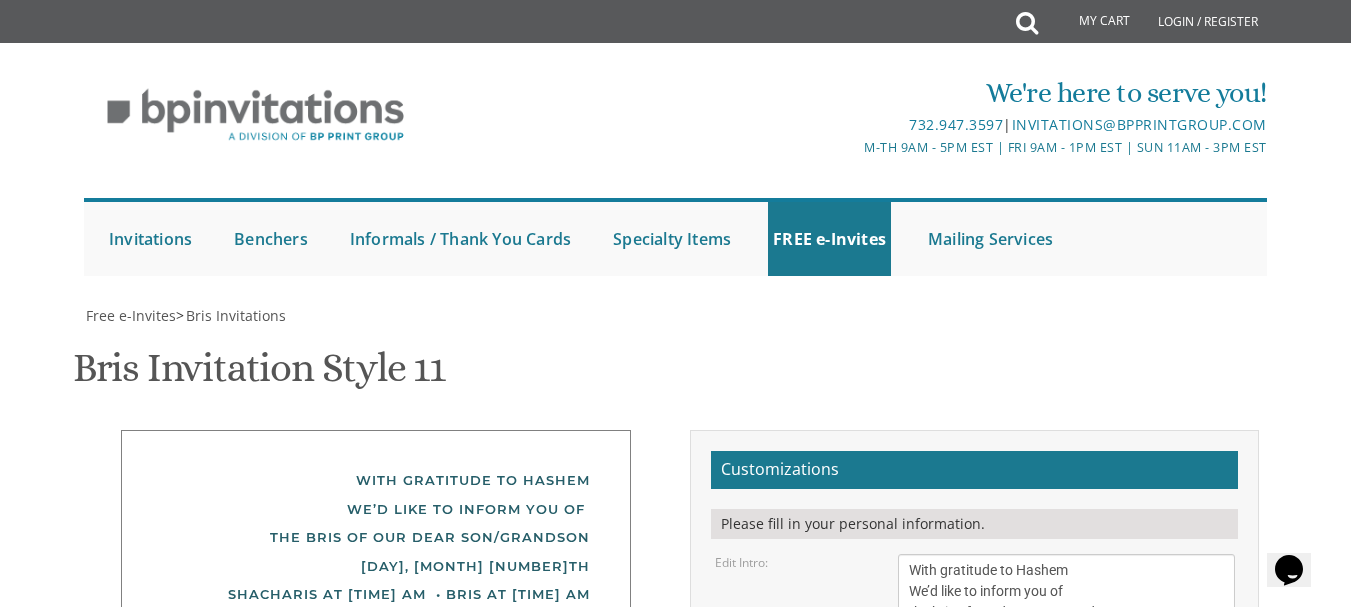 click on "With gratitude to Hashem
We’d like to inform you of
the bris of our dear son/grandson" at bounding box center [1066, 591] 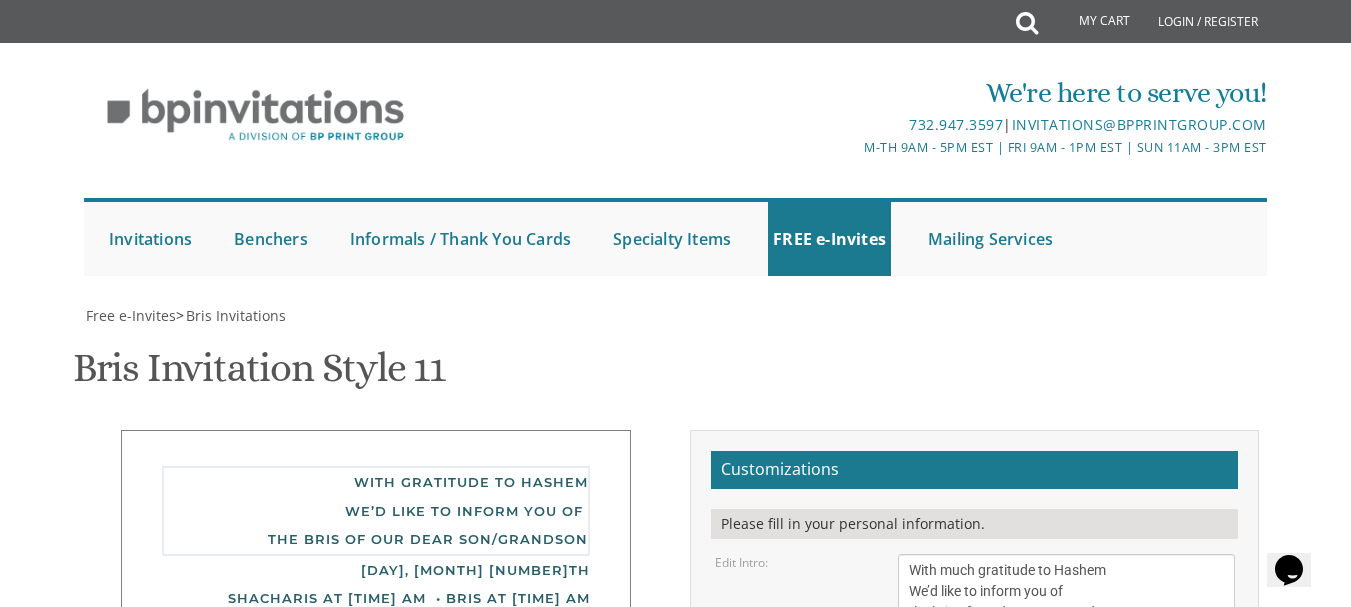 type on "With much gratitude to Hashem
We’d like to inform you of
the bris of our dear son/grandson" 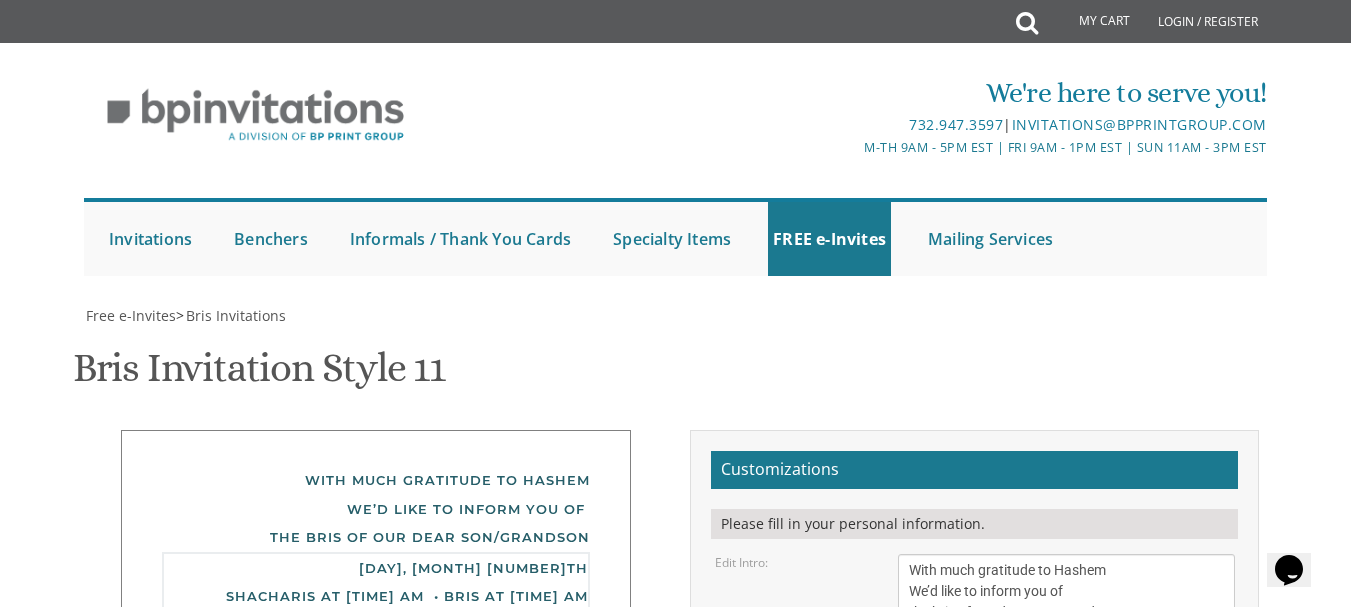 click on "[DAY], [MONTH] [NUMBER]th
Shacharis at [TIME] am  • Bris at [TIME] AM
Khal Zichron Yaakov
[NUMBER] [STREET]
[CITY], [STATE]" at bounding box center [1066, 707] 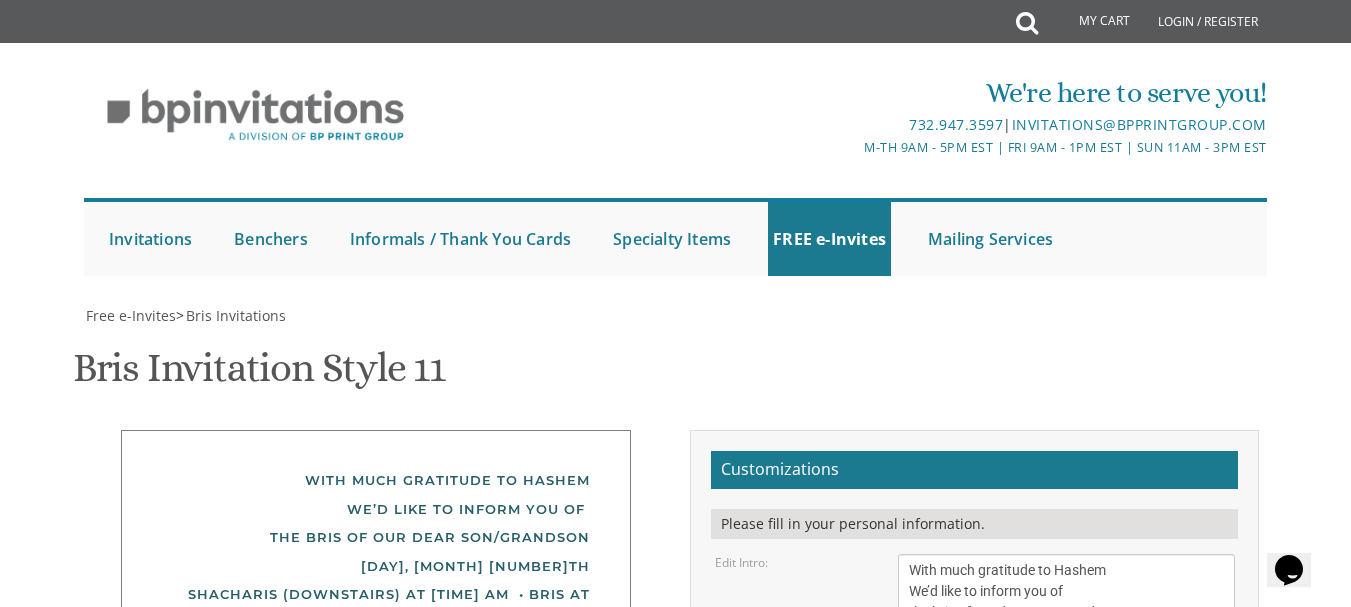 click on "[FIRST] and [FIRST] [LAST]" at bounding box center (1066, 802) 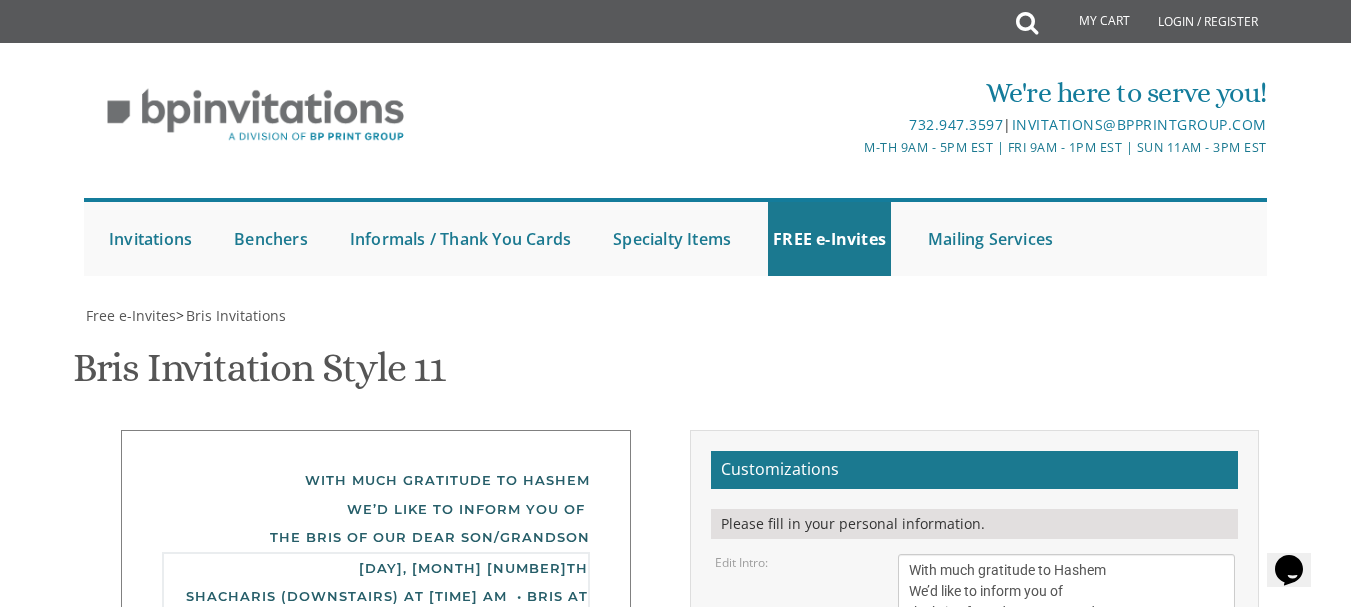 click on "[DAY], [MONTH] [NUMBER]th
Shacharis at [TIME] am  • Bris at [TIME] AM
Khal Zichron Yaakov
[NUMBER] [STREET]
[CITY], [STATE]" at bounding box center (1066, 707) 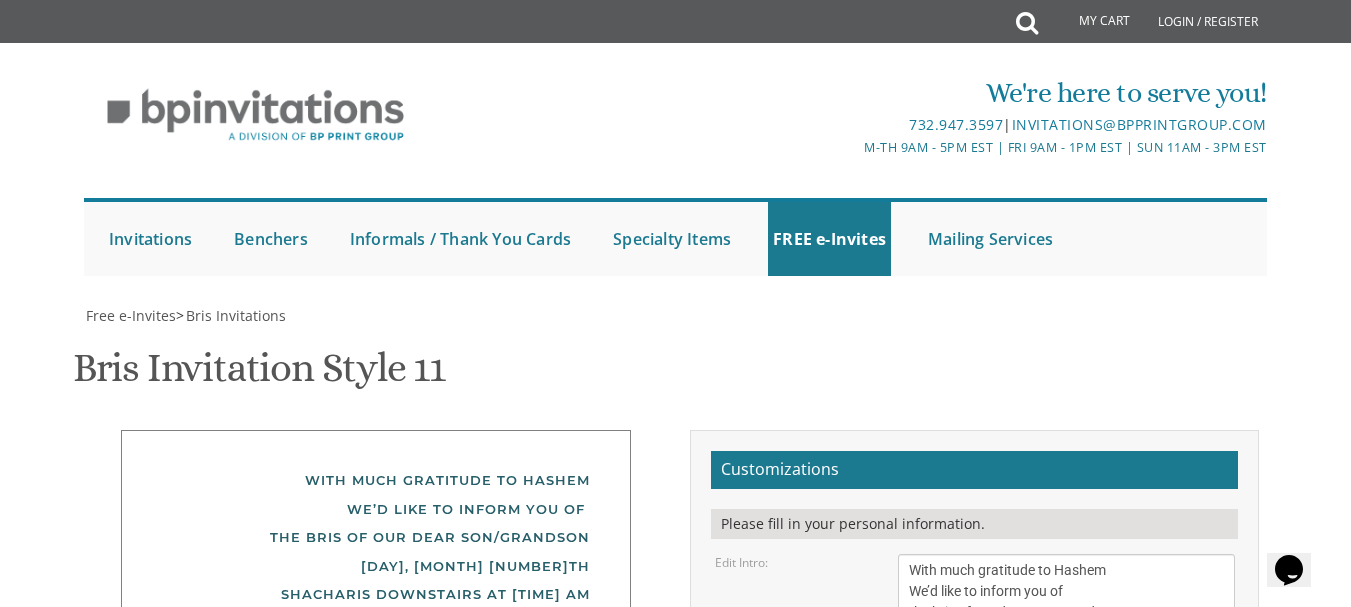 click on "[FIRST] and [FIRST] [LAST]" at bounding box center [1066, 802] 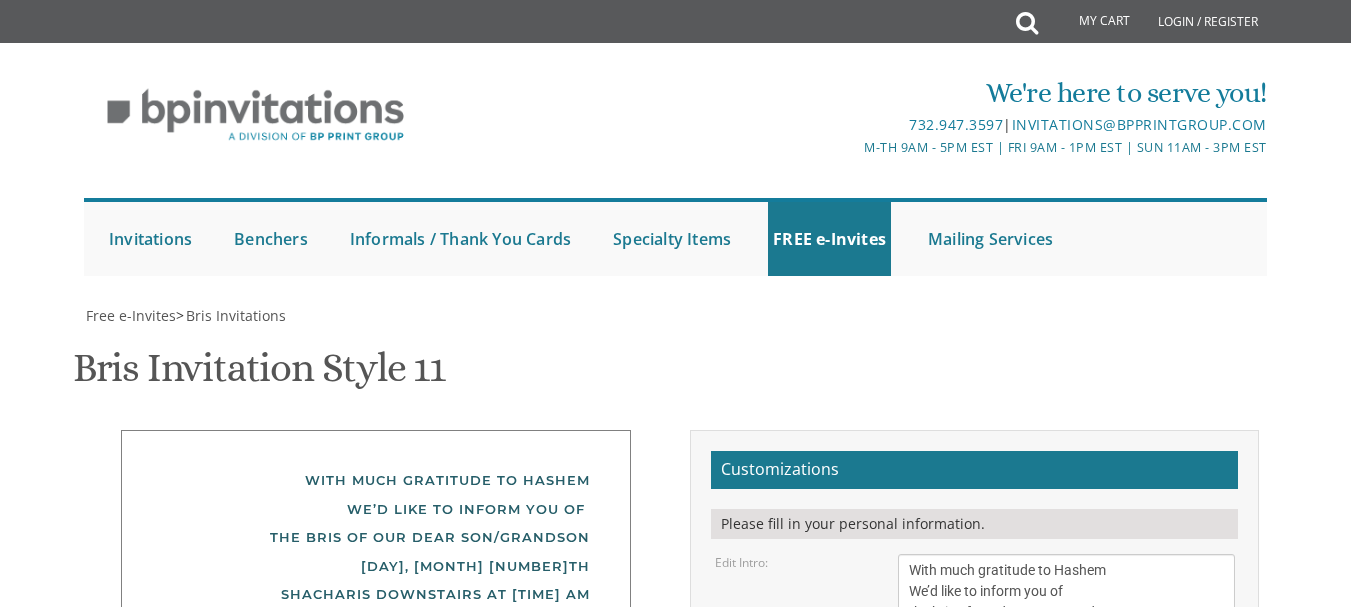 click on "[FIRST] and [FIRST] [LAST]
[FIRST] and [FIRST] [LAST]" at bounding box center [1066, 866] 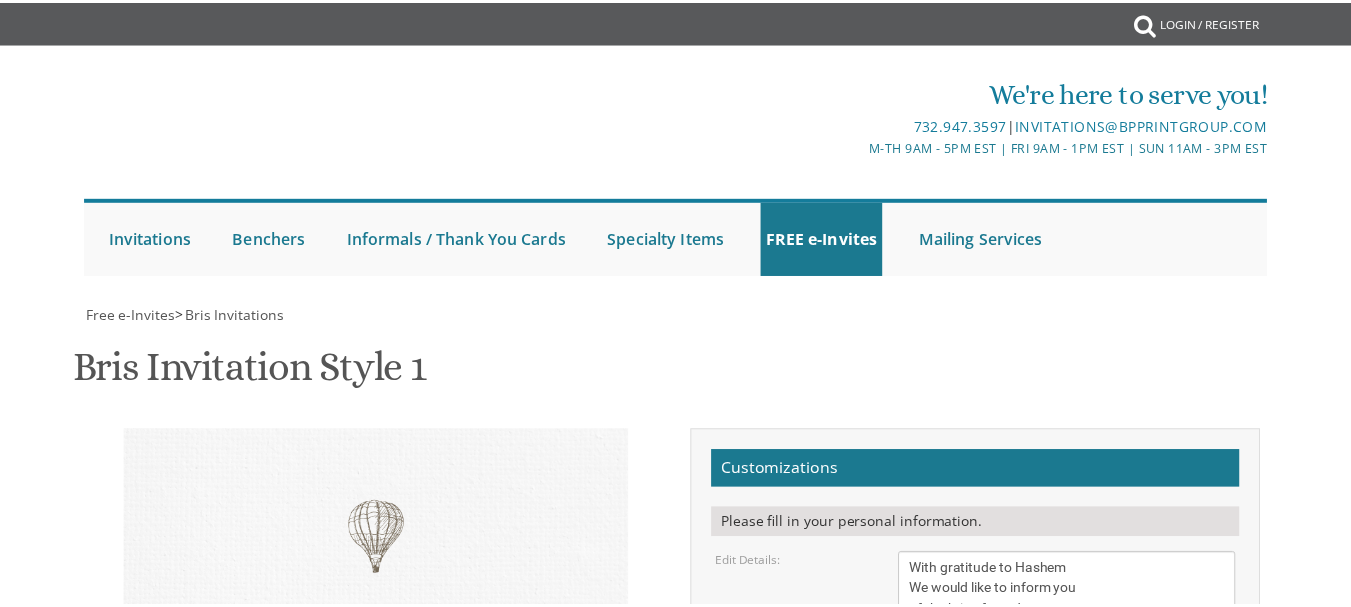 scroll, scrollTop: 0, scrollLeft: 0, axis: both 